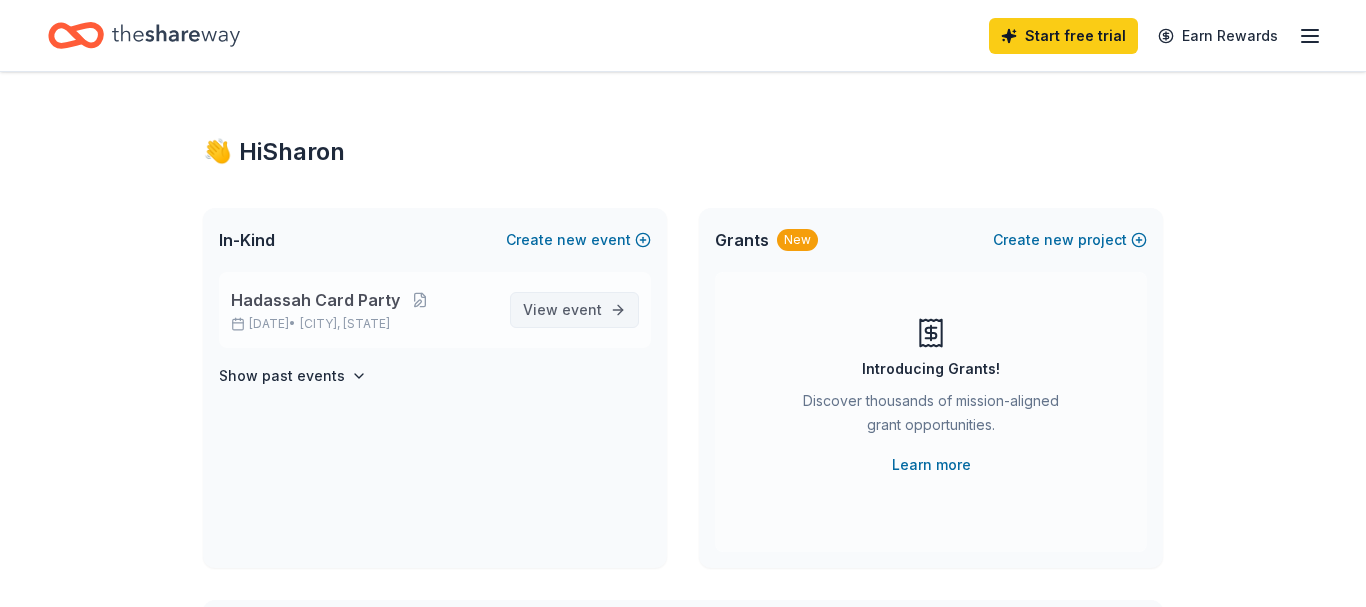scroll, scrollTop: 0, scrollLeft: 0, axis: both 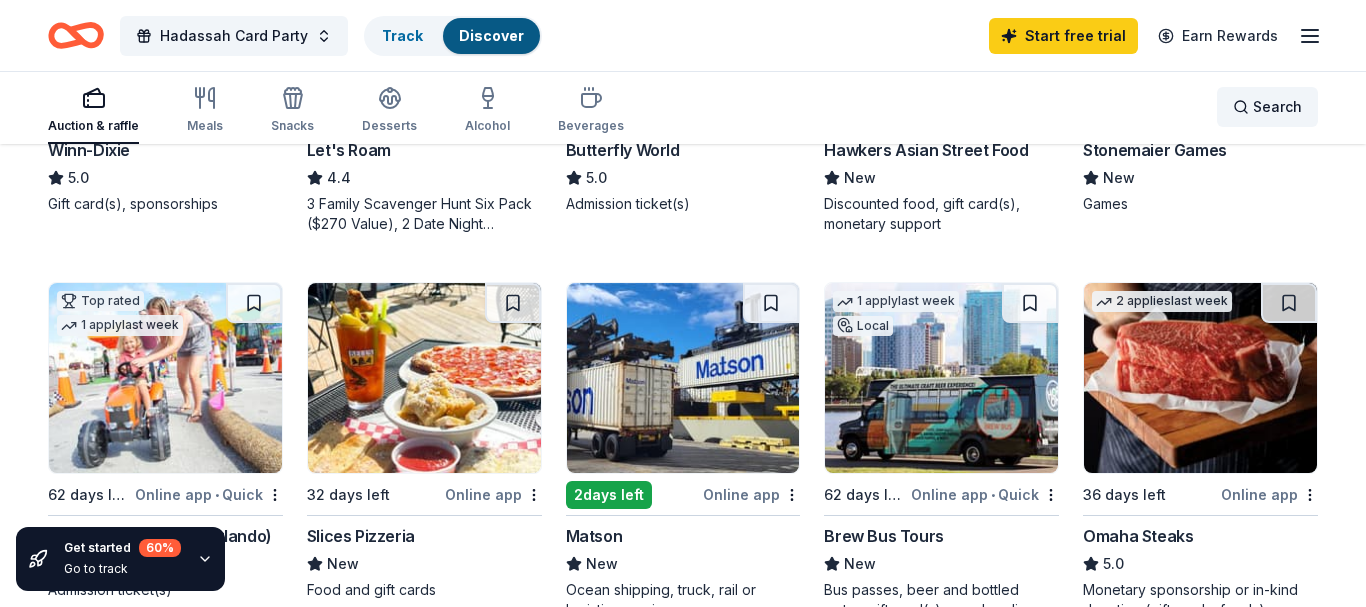 click on "Search" at bounding box center (1277, 107) 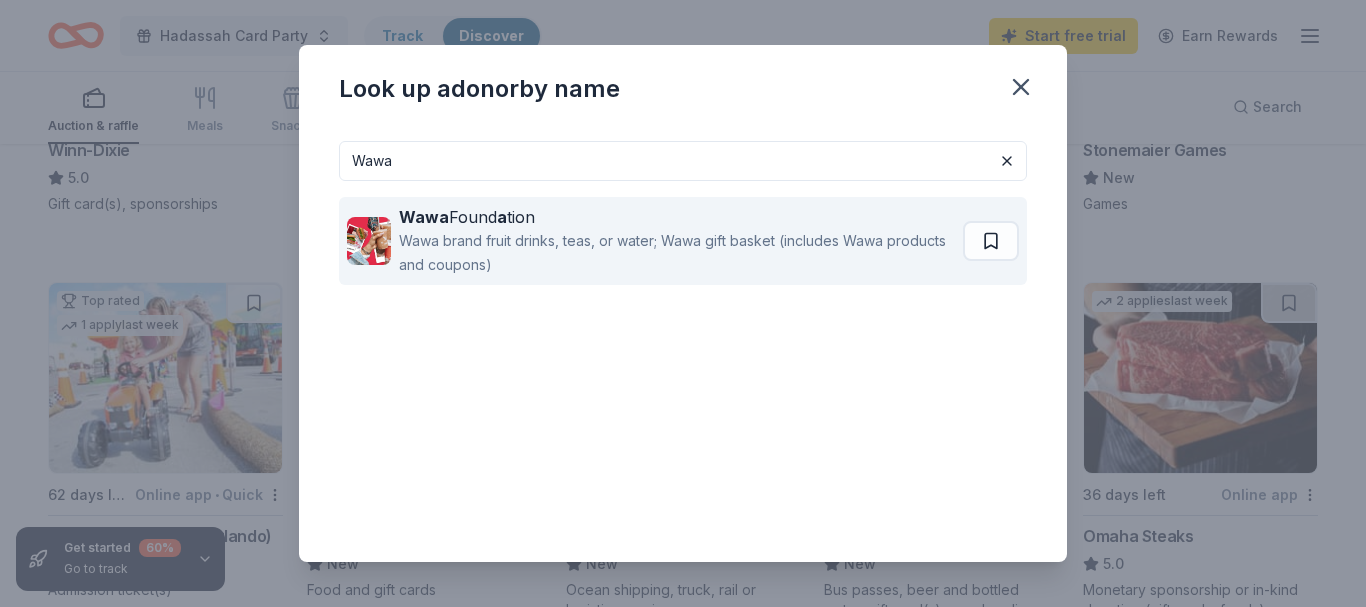 click on "Wawa brand fruit drinks, teas, or water; Wawa gift basket (includes Wawa products and coupons)" at bounding box center [677, 253] 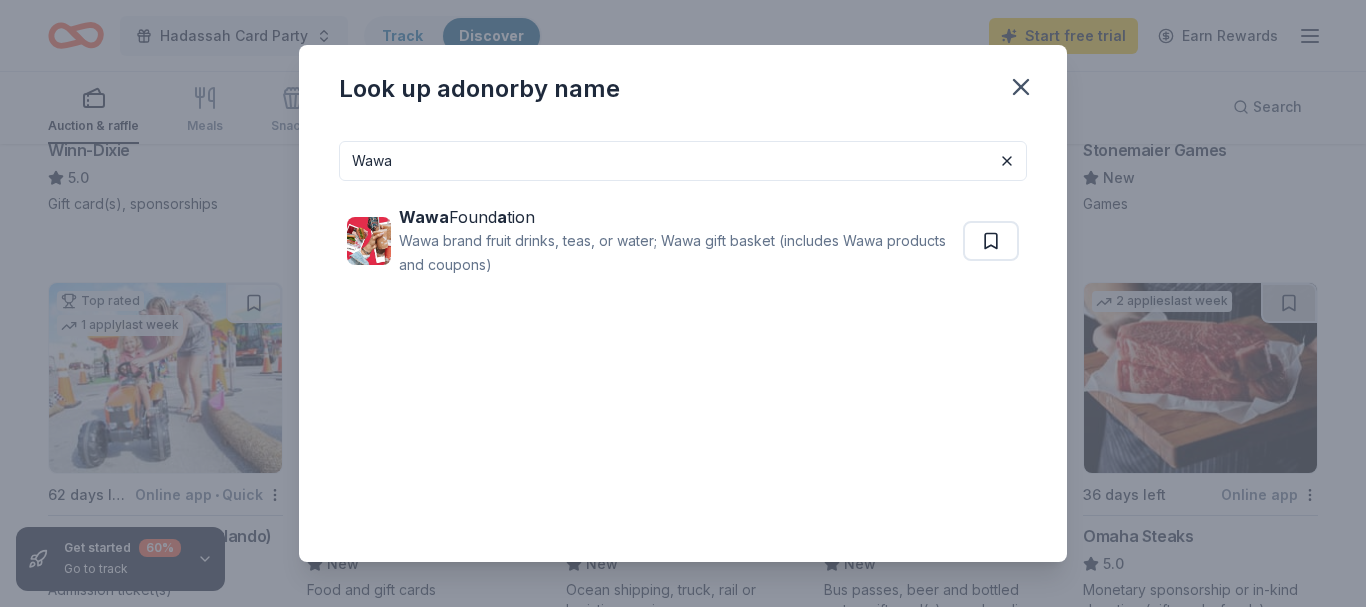click on "Wawa" at bounding box center (683, 161) 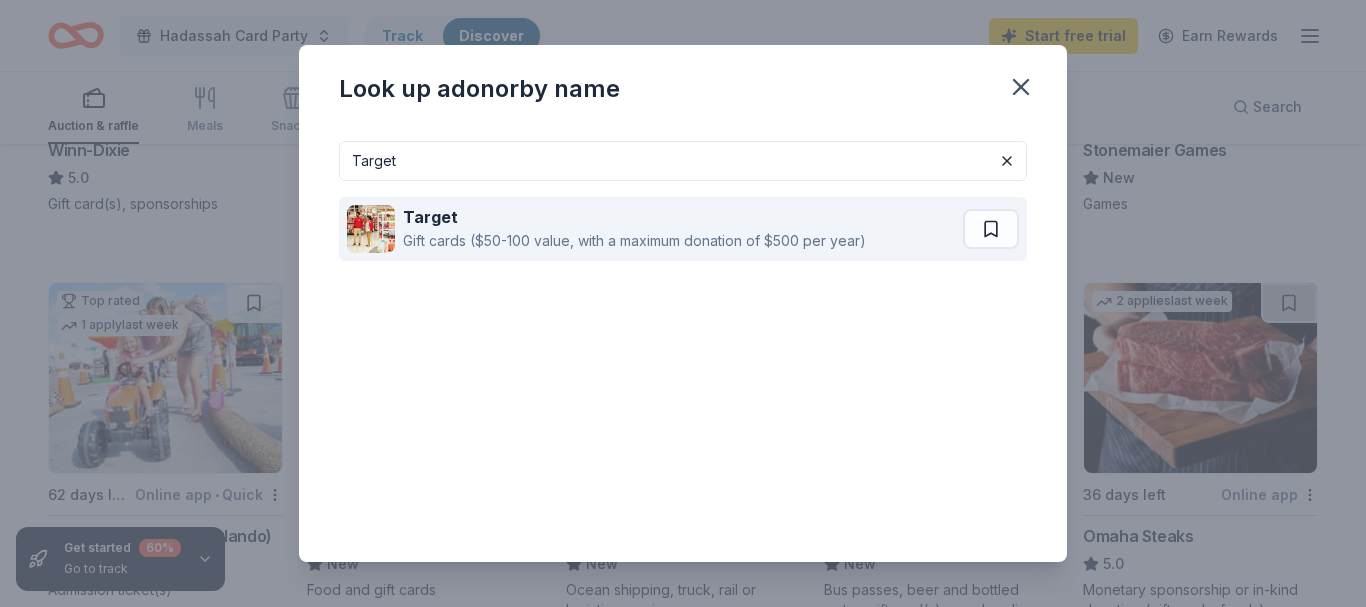 type on "Target" 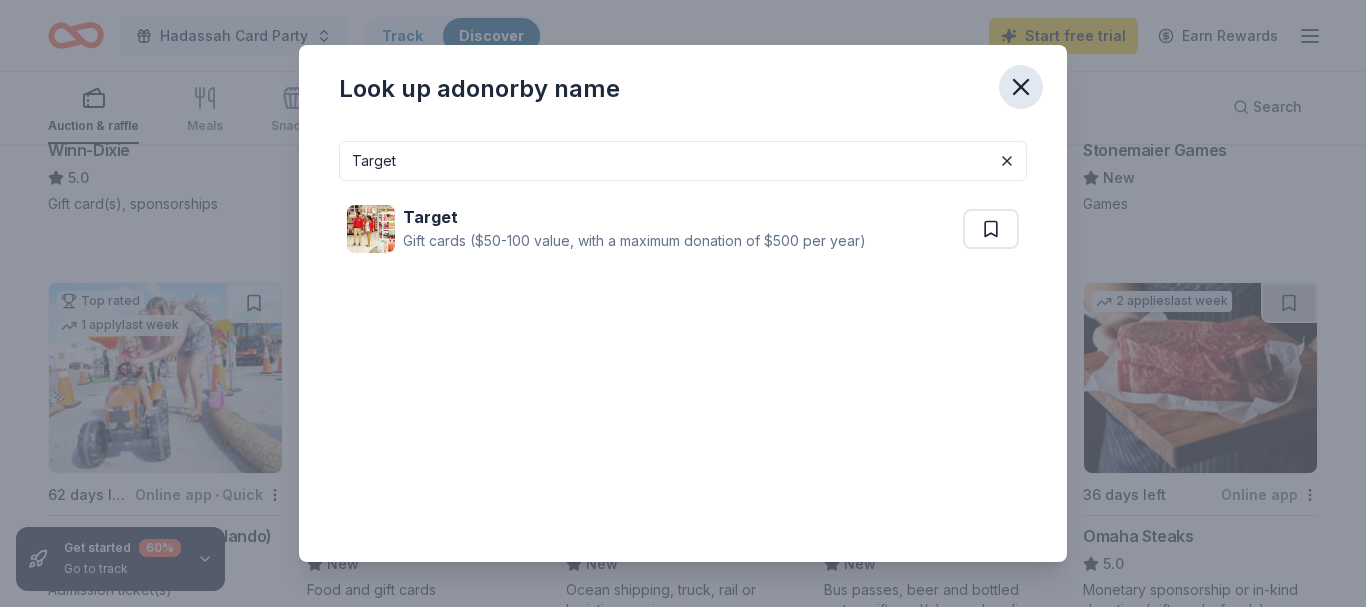 click 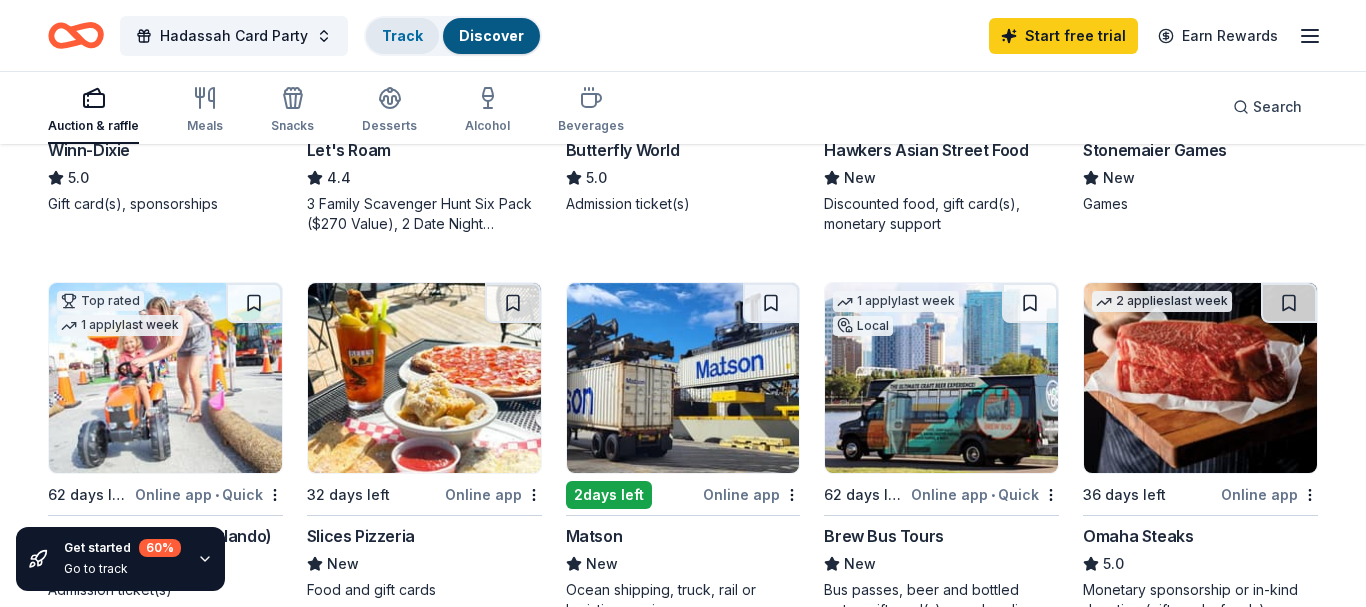 click on "Track" at bounding box center (402, 35) 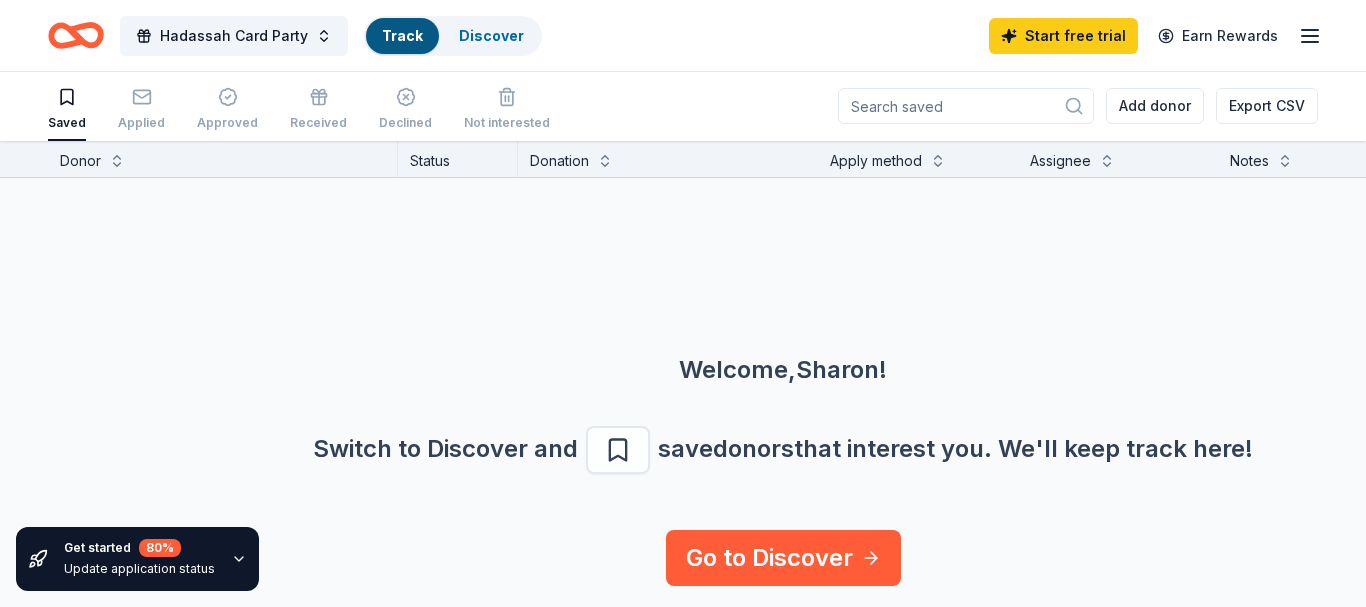 scroll, scrollTop: 1, scrollLeft: 0, axis: vertical 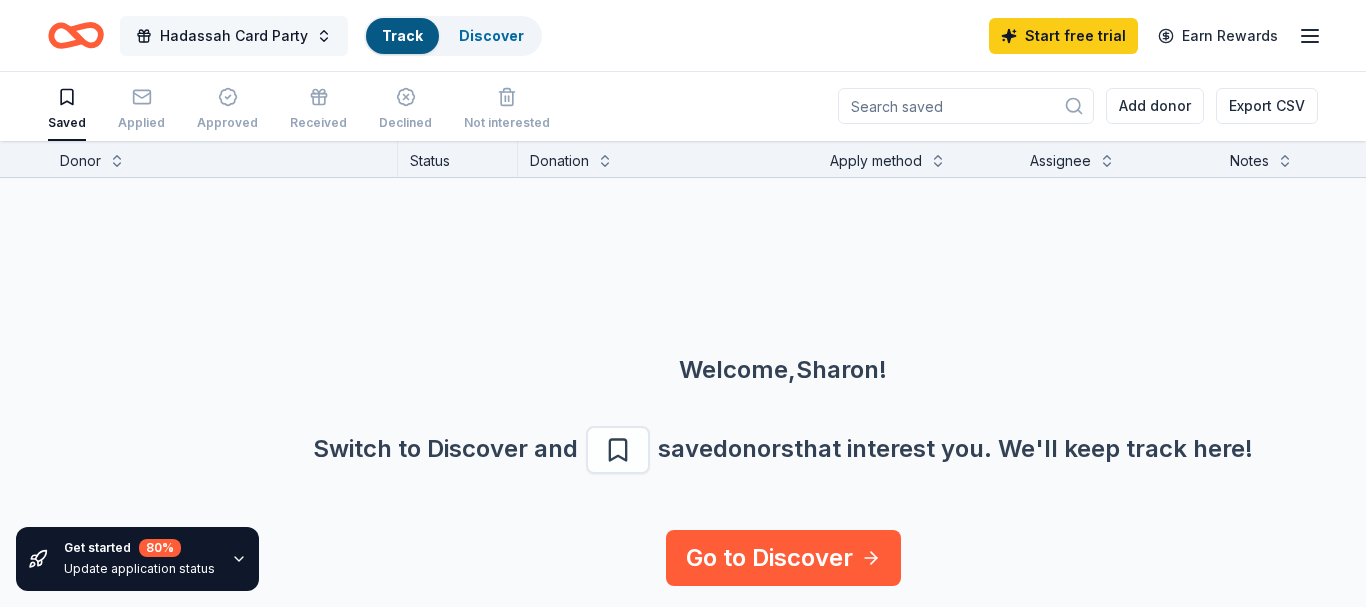 click on "Hadassah Card Party" at bounding box center [234, 36] 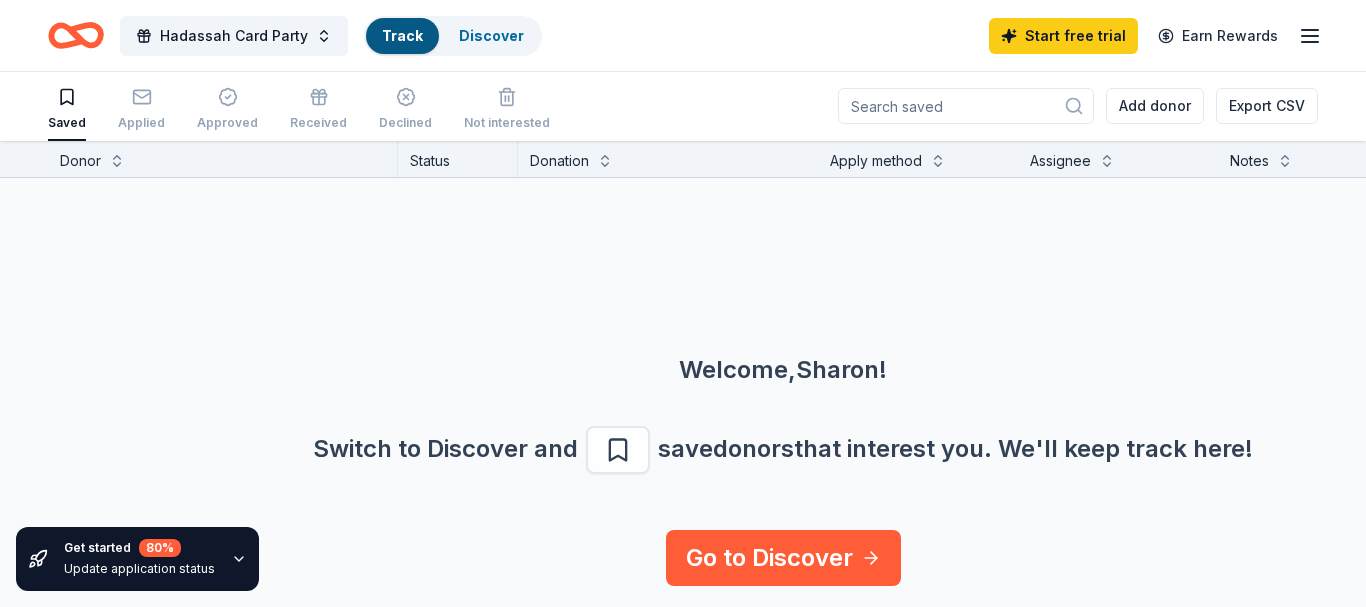 click on "Hadassah Card Party Track  Discover Start free  trial Earn Rewards" at bounding box center [683, 35] 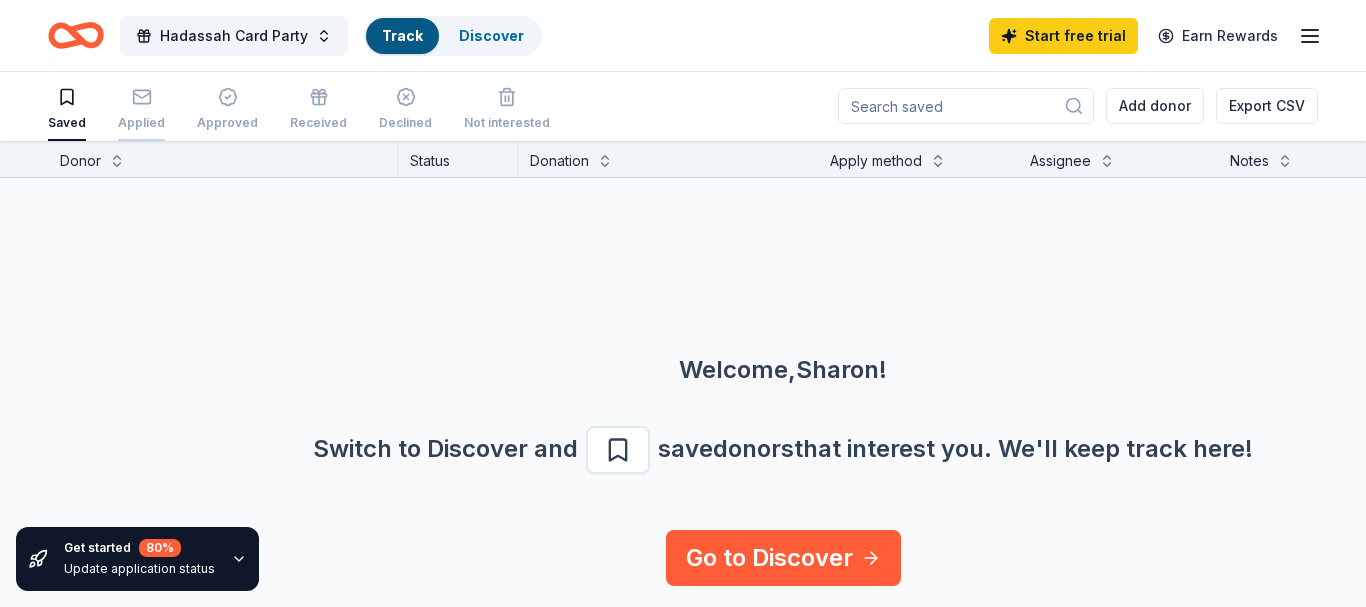 click 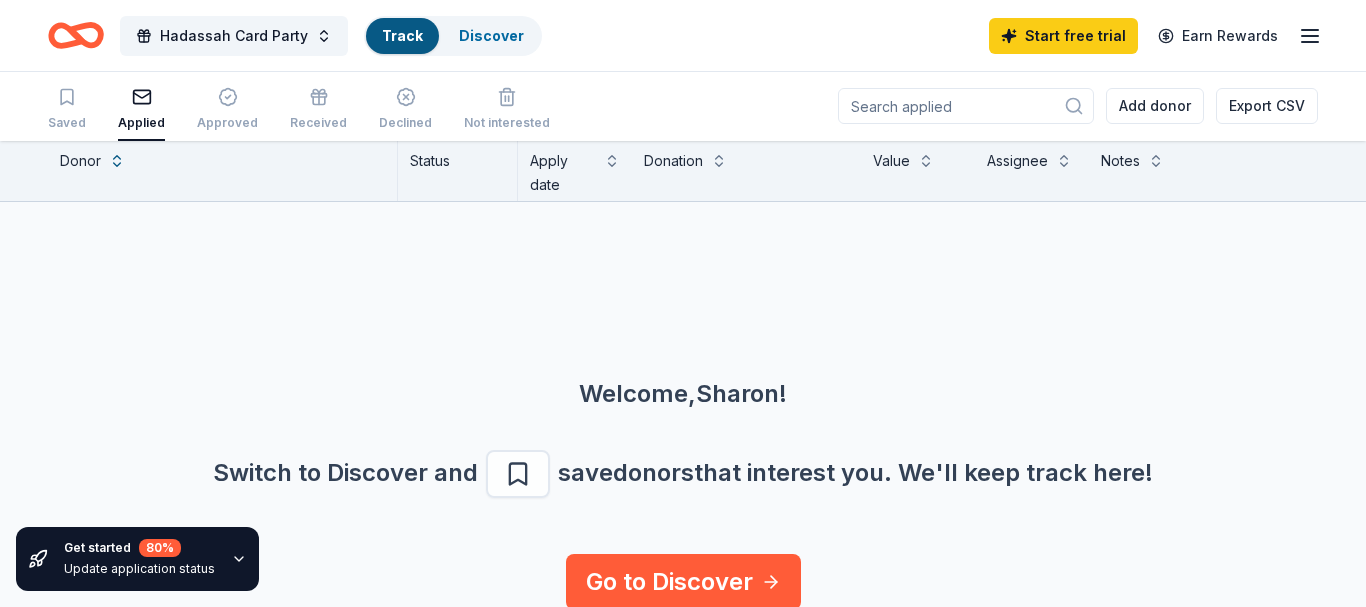 scroll, scrollTop: 0, scrollLeft: 0, axis: both 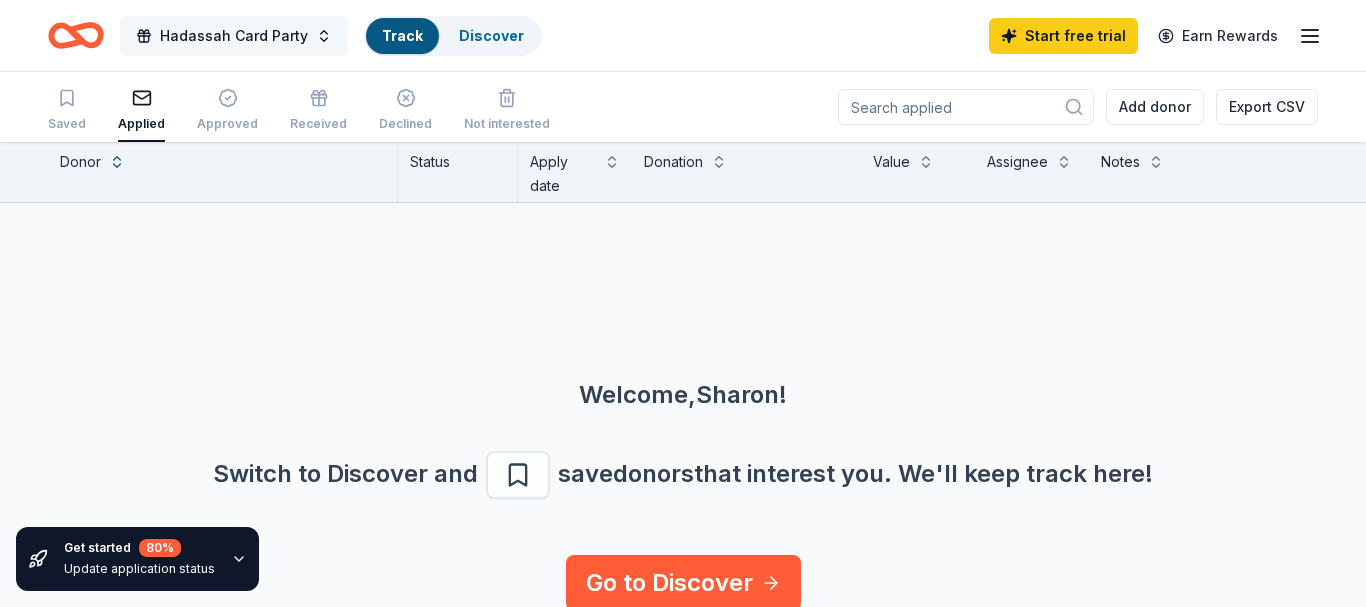 click on "Hadassah Card Party" at bounding box center (234, 36) 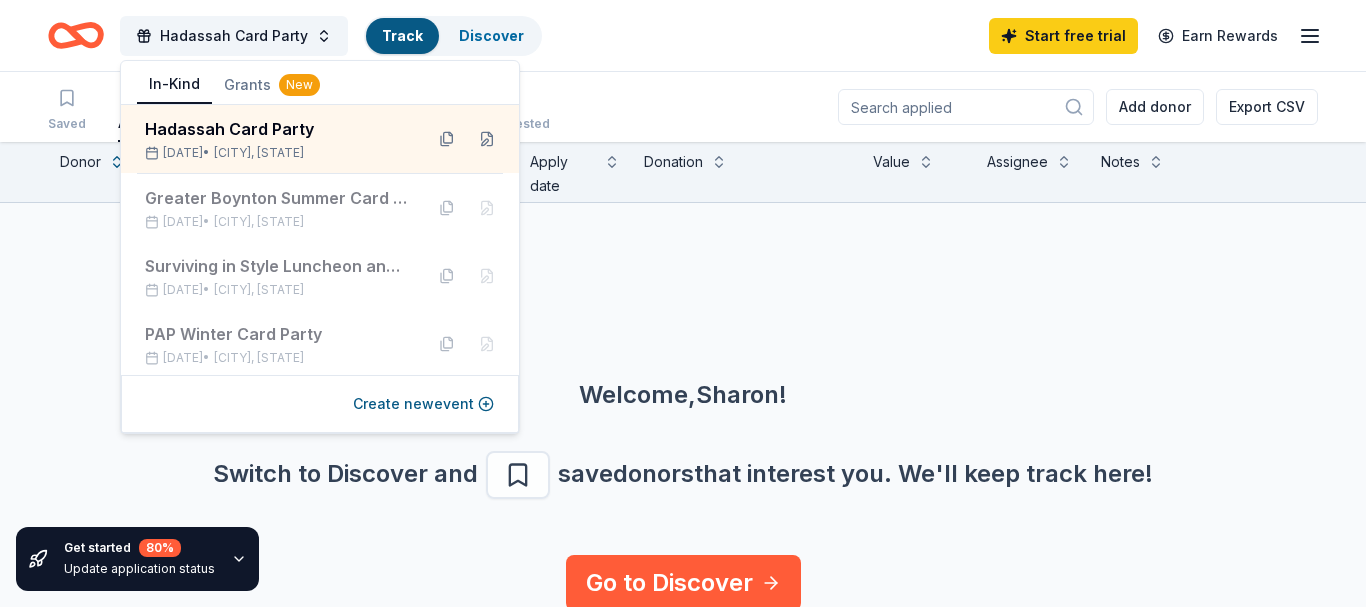 click on "Welcome, [FIRST] ! Switch to Discover and save  donors  that interest you. We ' ll keep track here! Go to Discover" at bounding box center [683, 379] 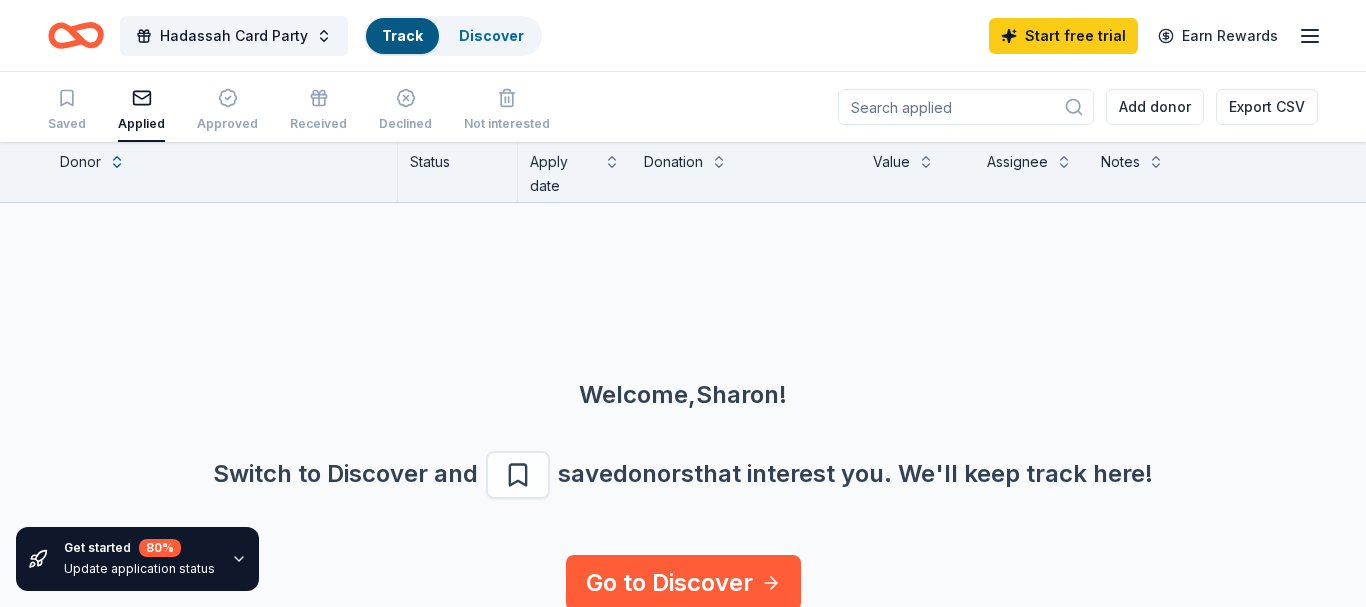 click 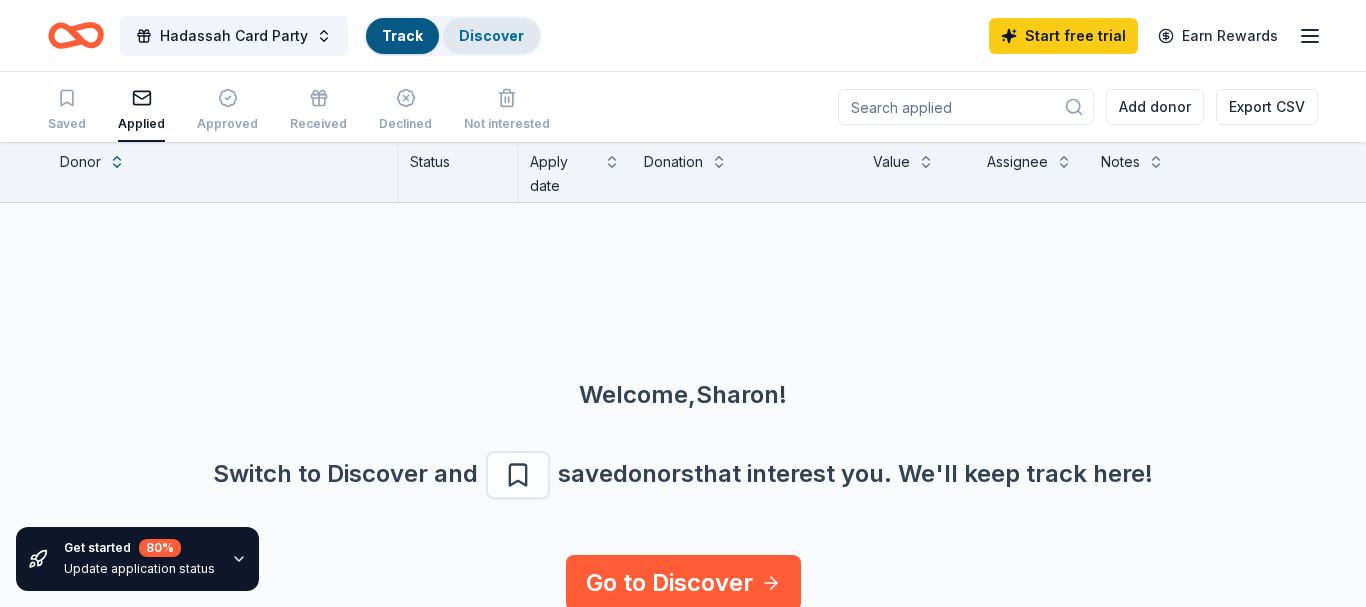 click on "Discover" at bounding box center (491, 35) 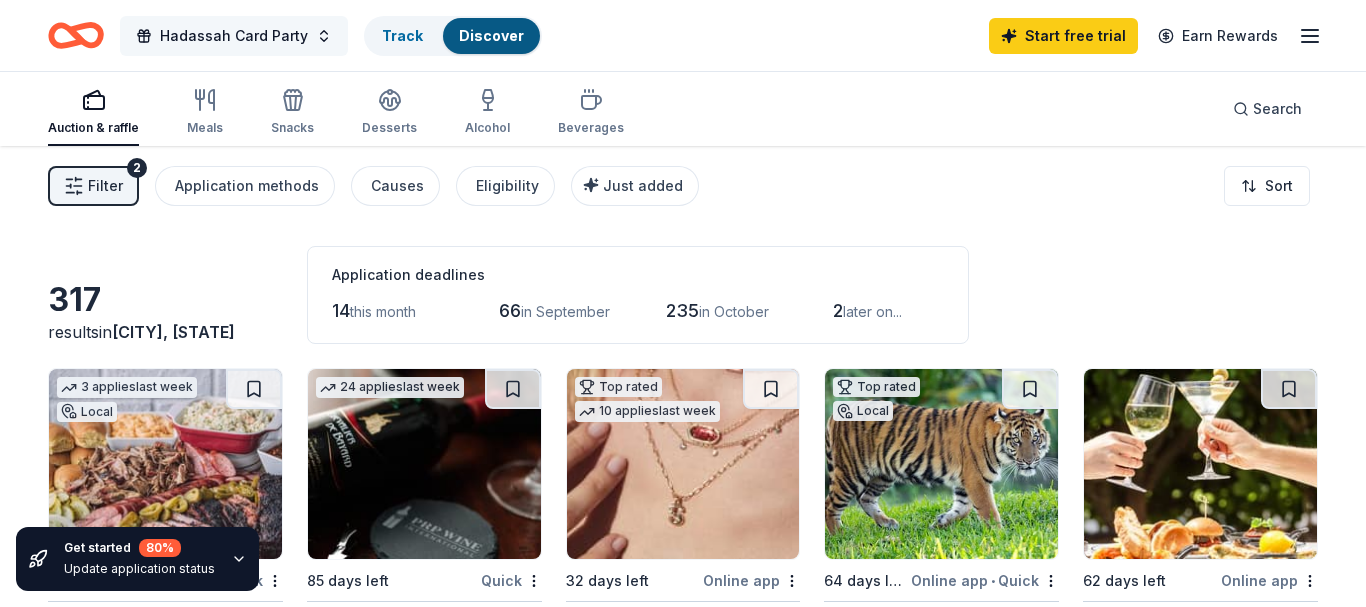 click on "Hadassah Card Party" at bounding box center [234, 36] 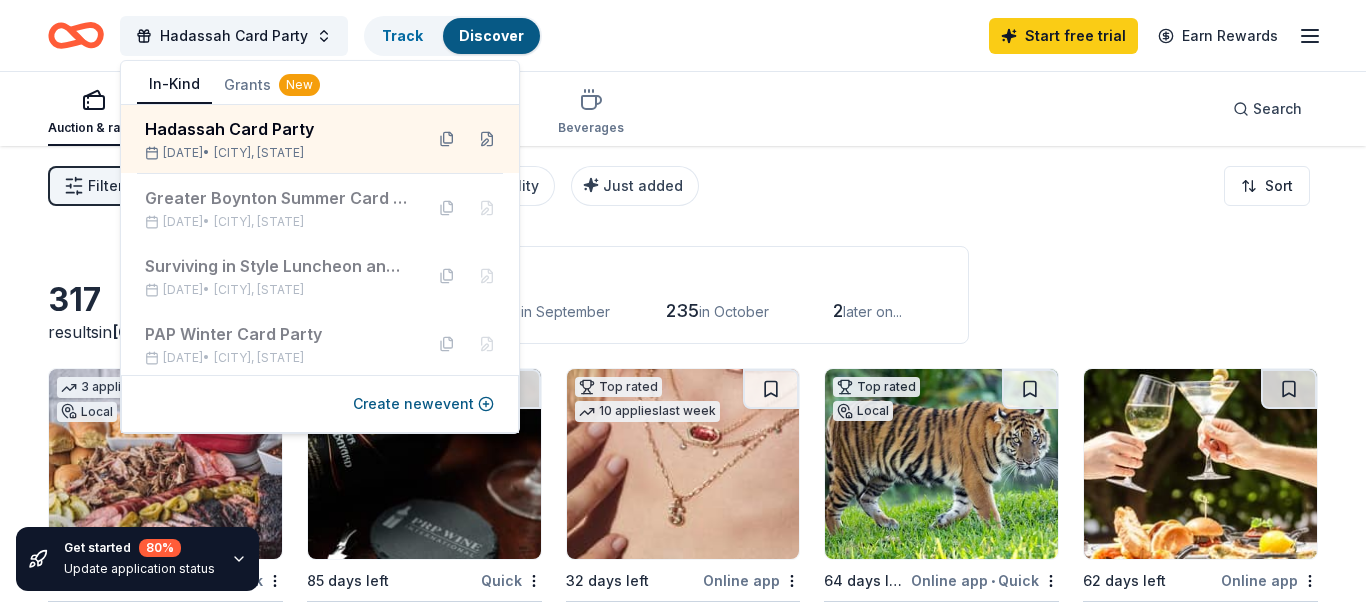 drag, startPoint x: 646, startPoint y: 20, endPoint x: 658, endPoint y: 25, distance: 13 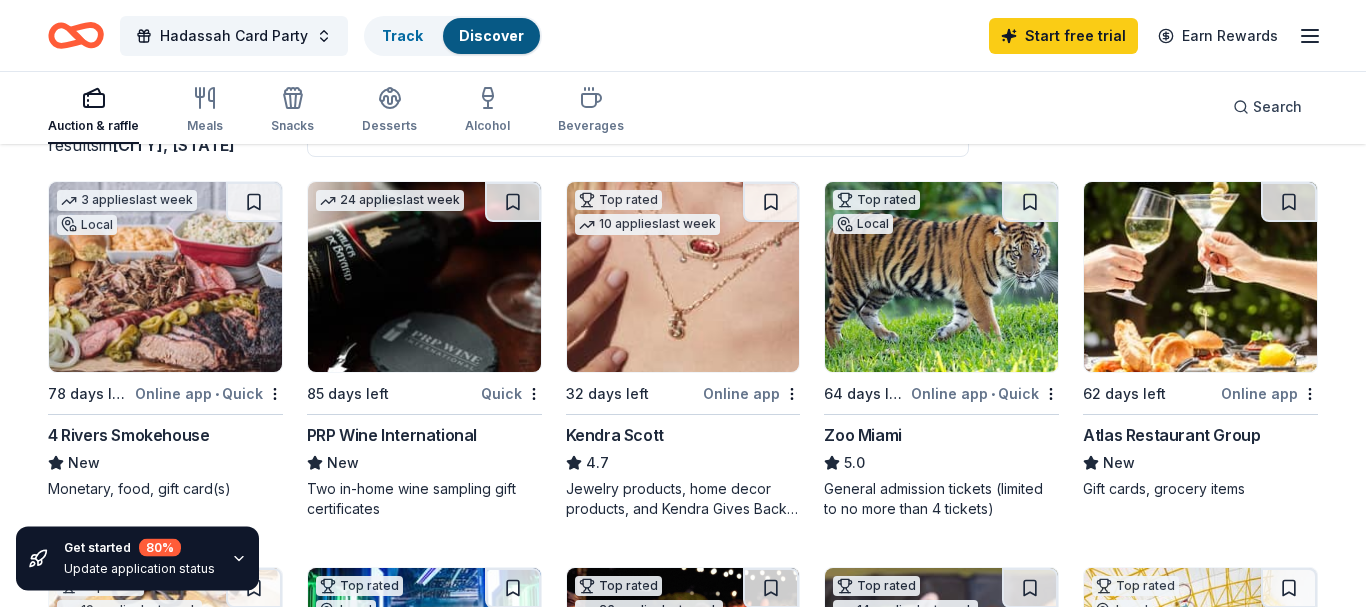 scroll, scrollTop: 0, scrollLeft: 0, axis: both 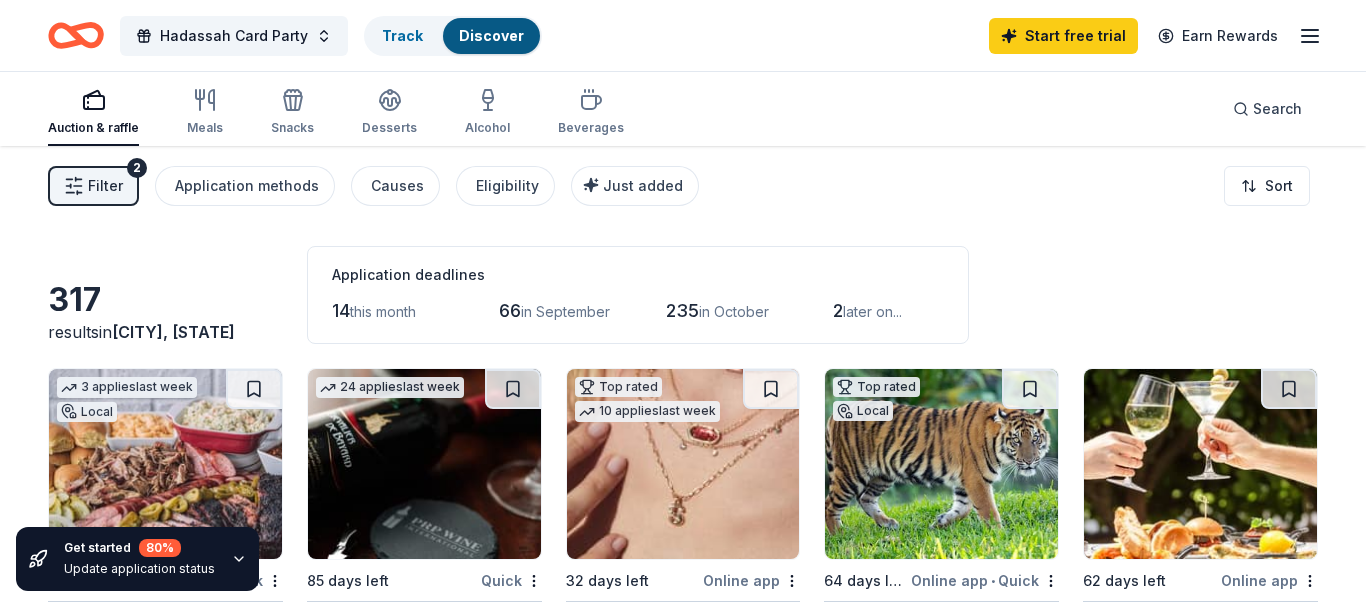 click 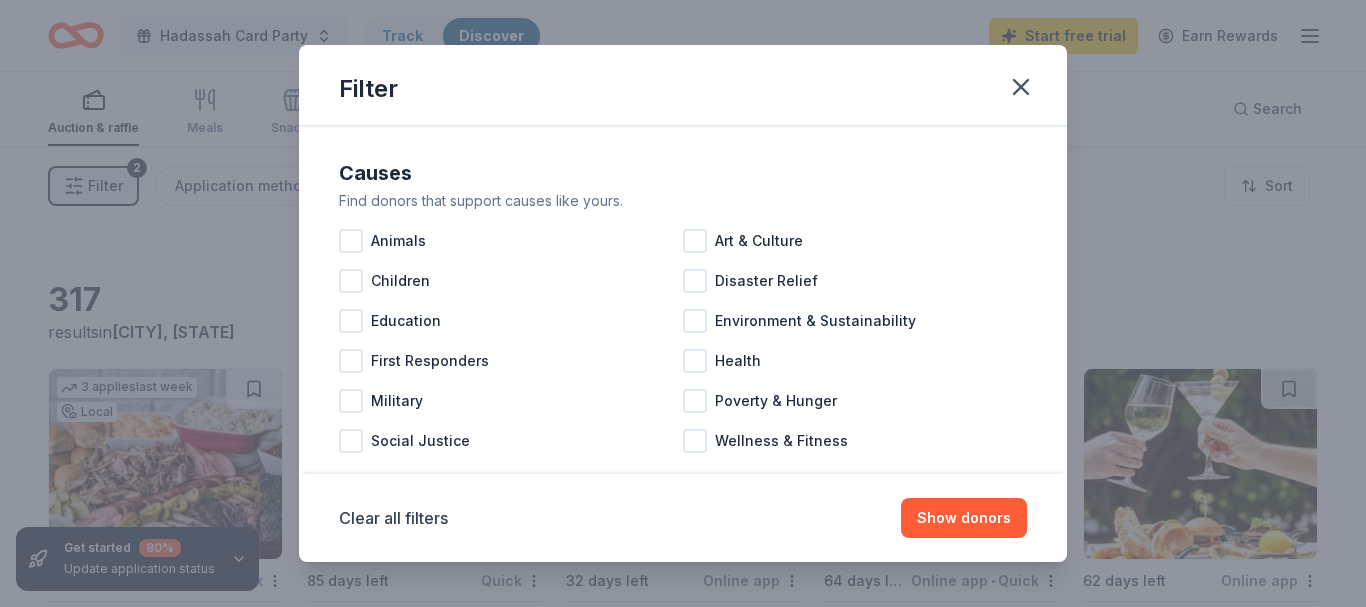 scroll, scrollTop: 0, scrollLeft: 0, axis: both 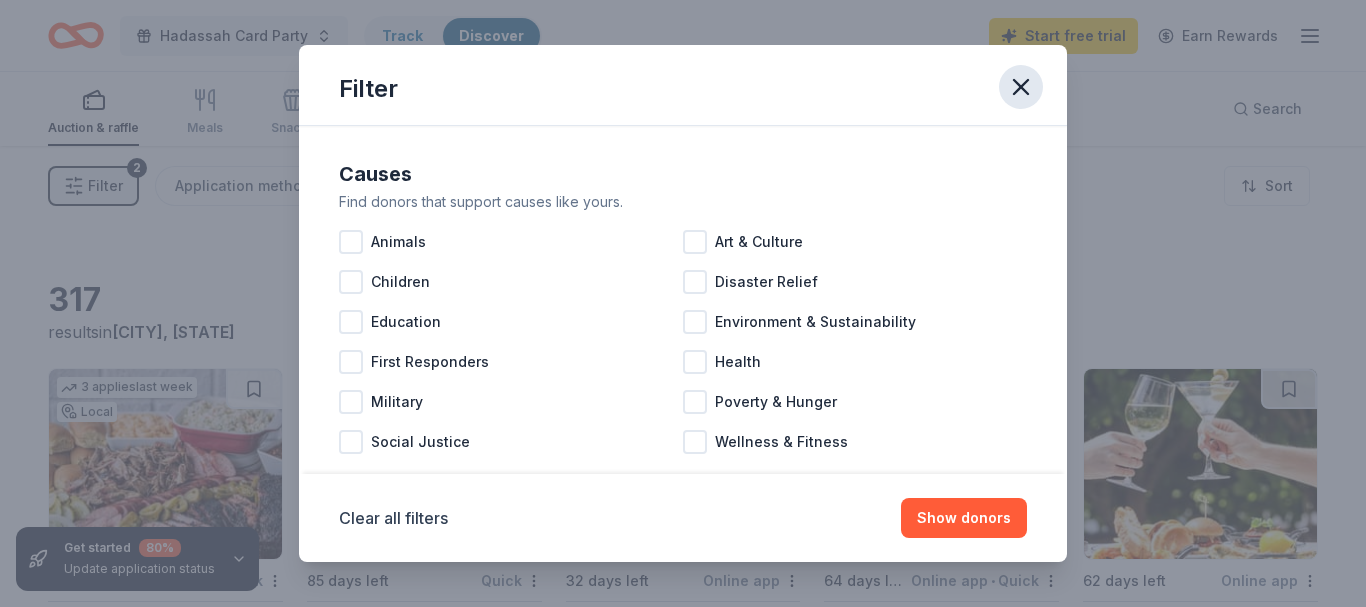 click 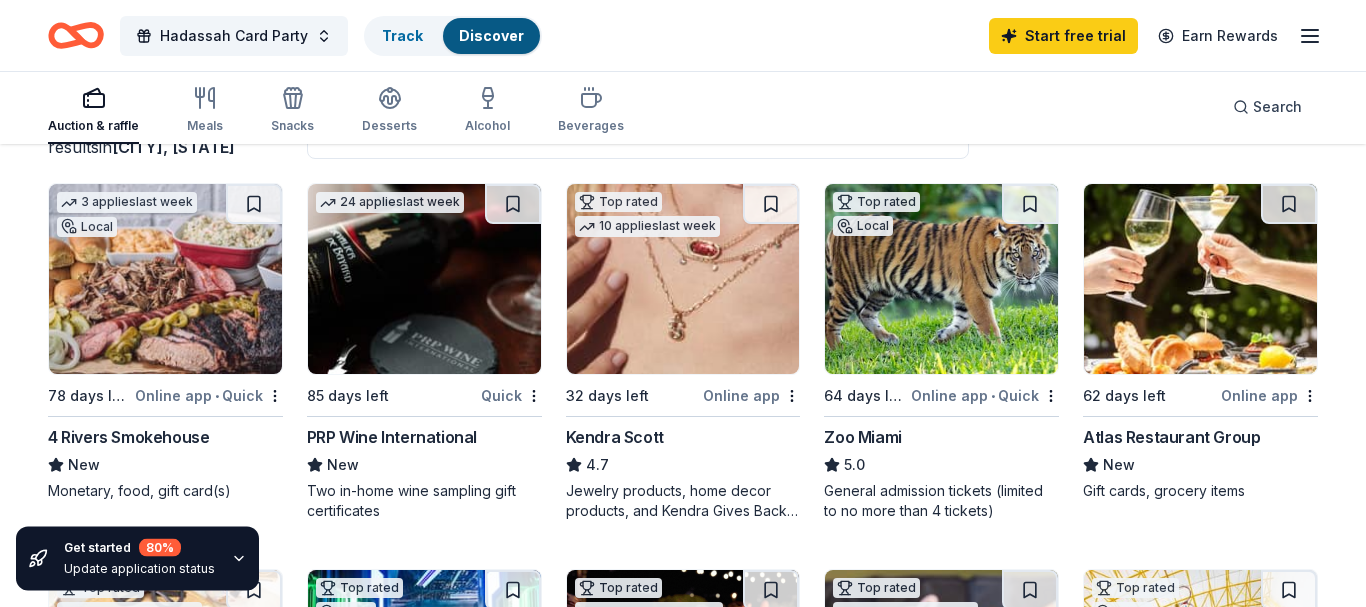 scroll, scrollTop: 0, scrollLeft: 0, axis: both 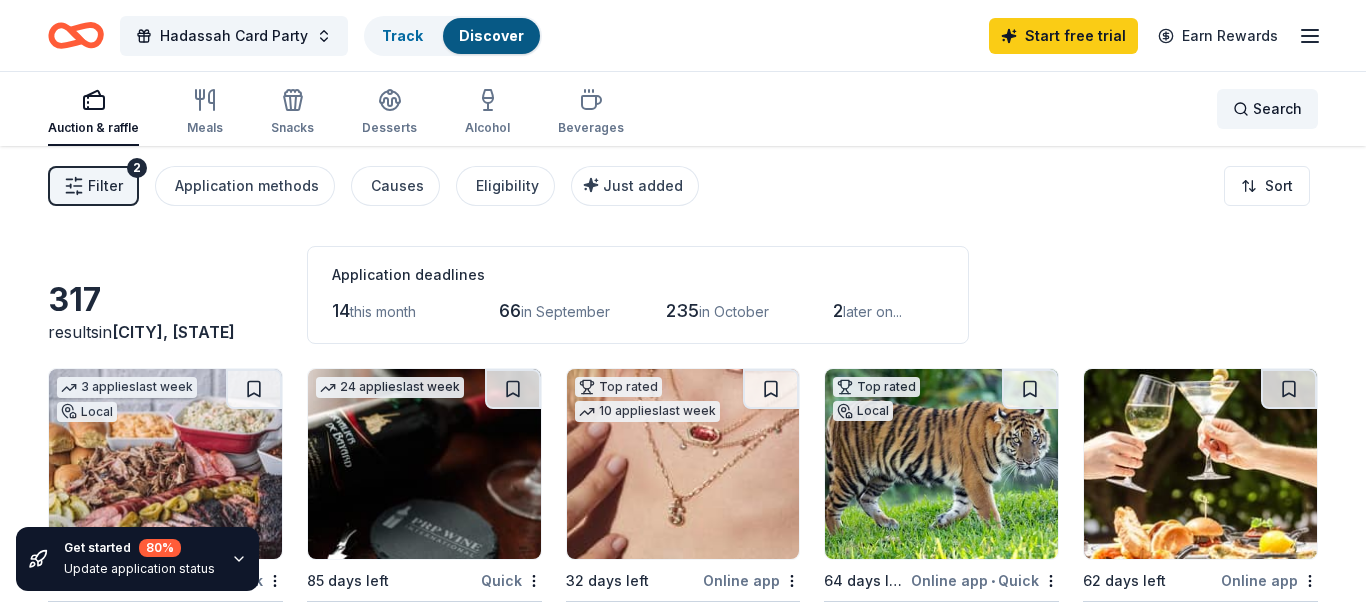 click on "Search" at bounding box center (1267, 109) 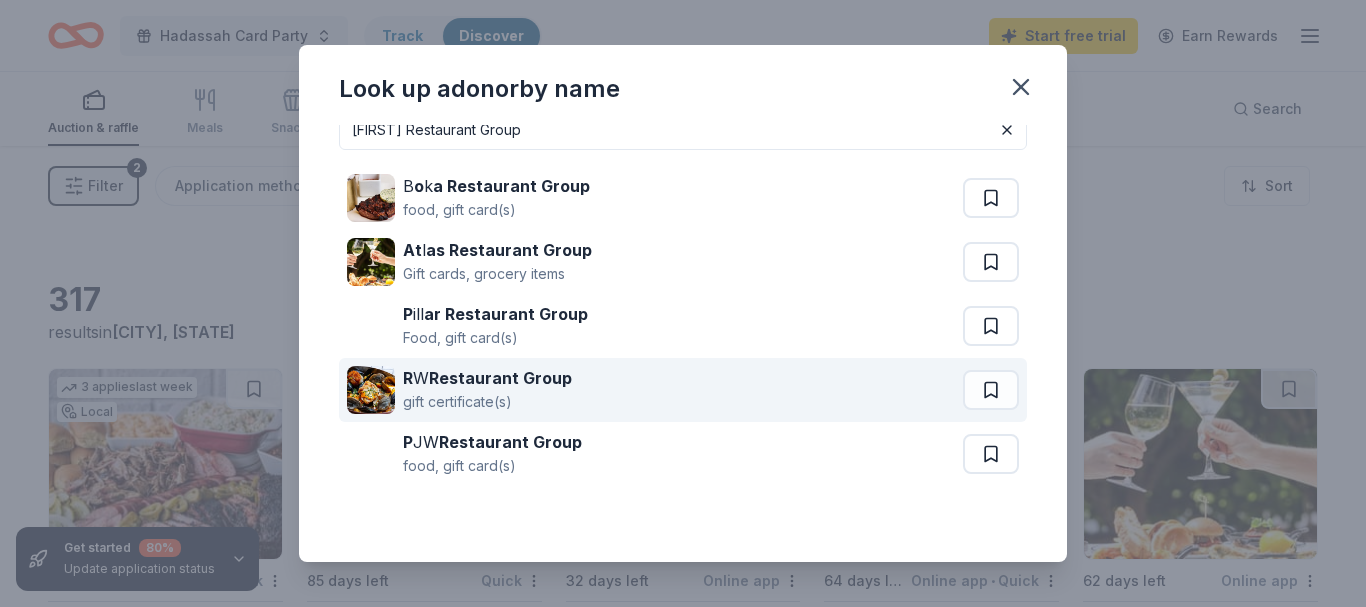 scroll, scrollTop: 58, scrollLeft: 0, axis: vertical 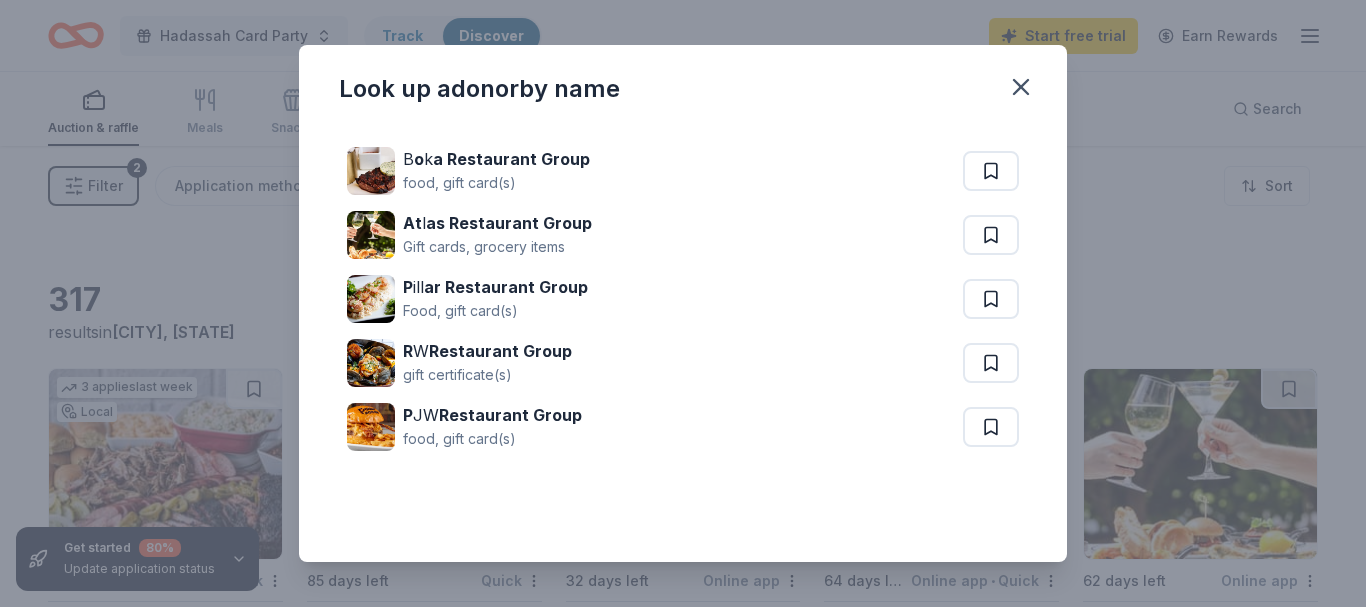 type on "[FIRST] Restaurant Group" 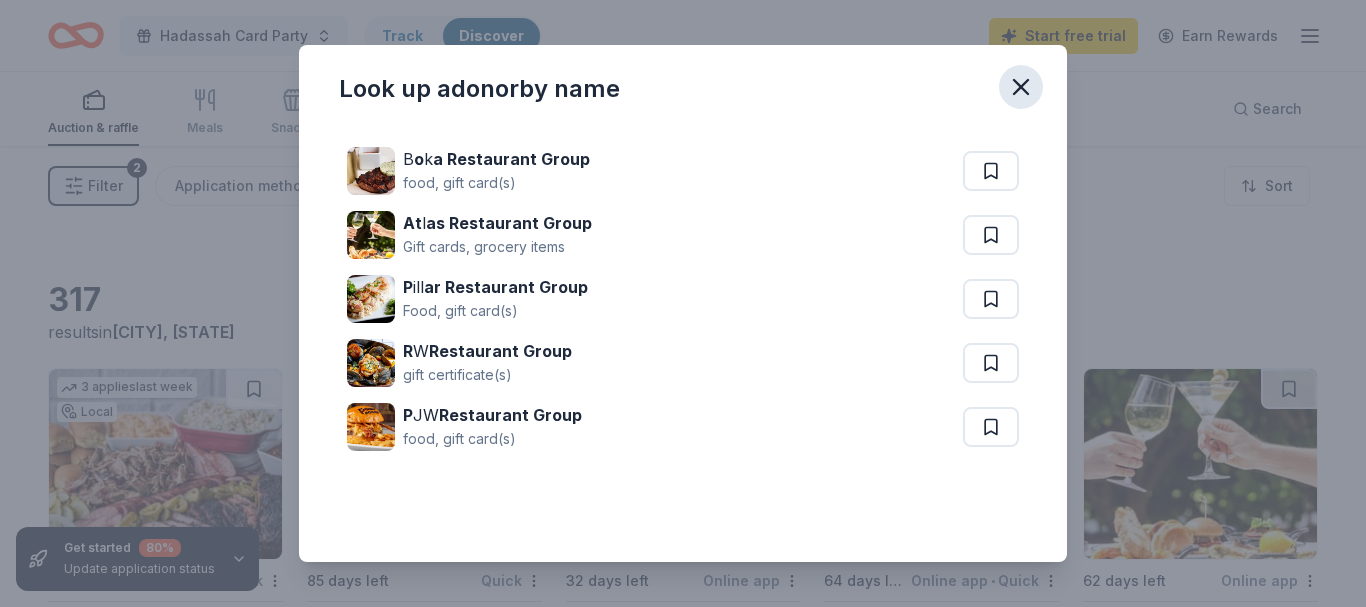 click 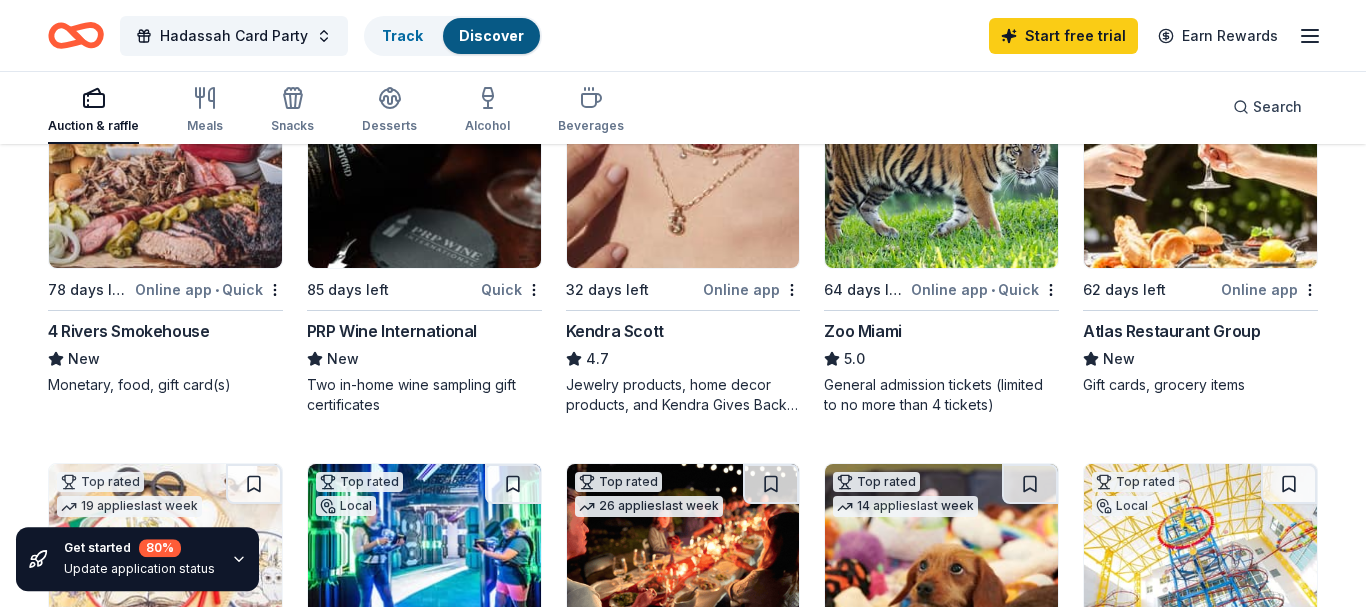 scroll, scrollTop: 306, scrollLeft: 0, axis: vertical 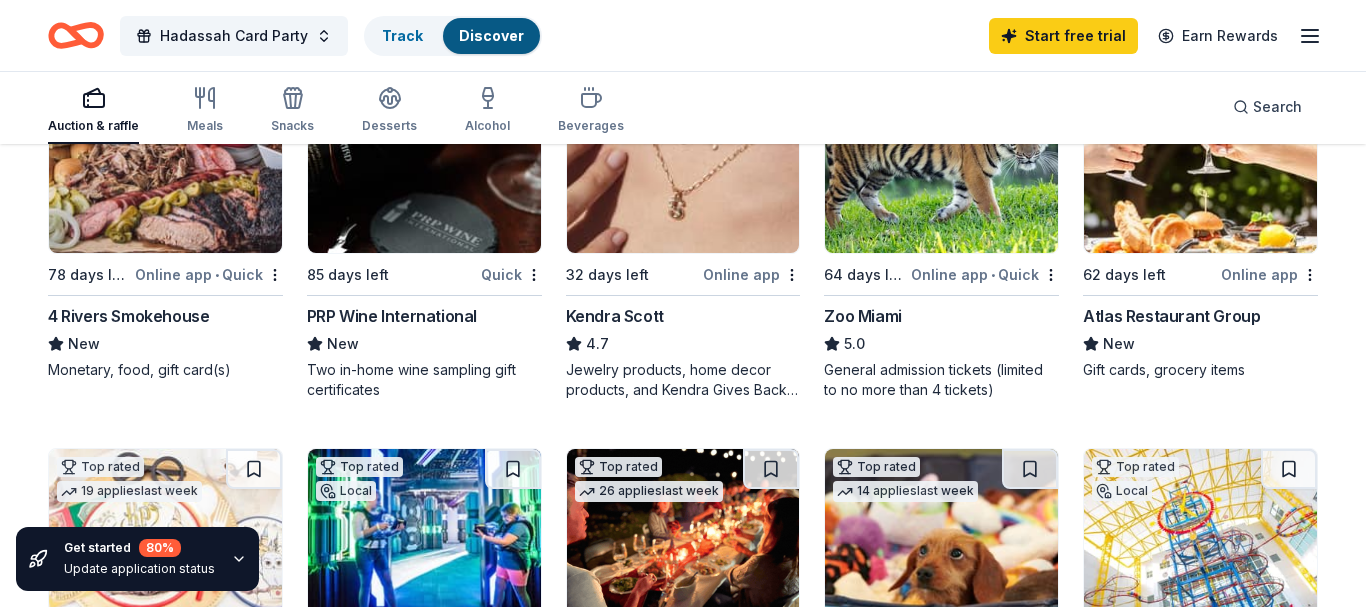 click at bounding box center (1200, 158) 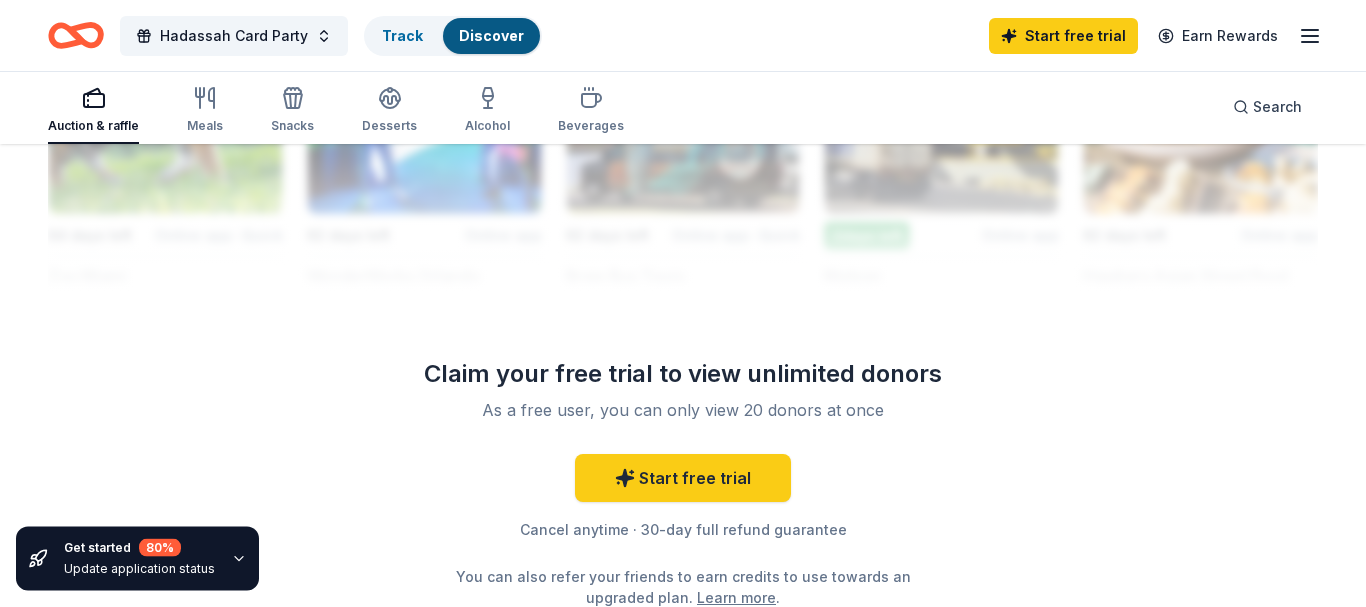 scroll, scrollTop: 1938, scrollLeft: 0, axis: vertical 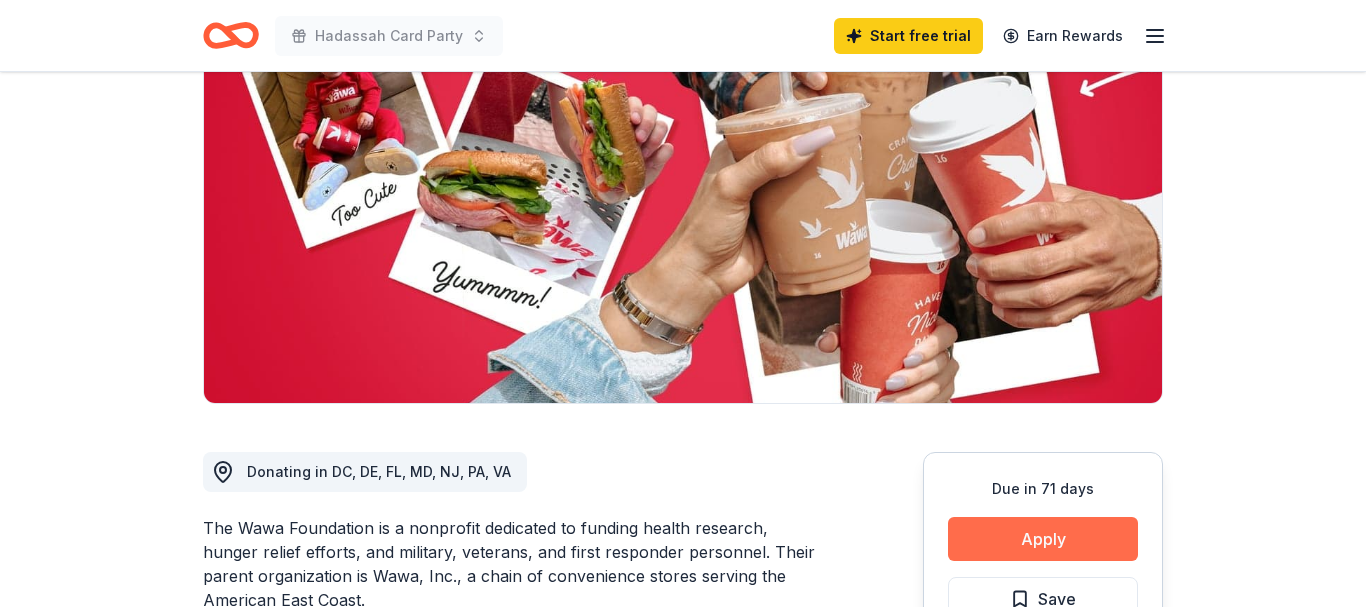 click on "Apply" at bounding box center [1043, 539] 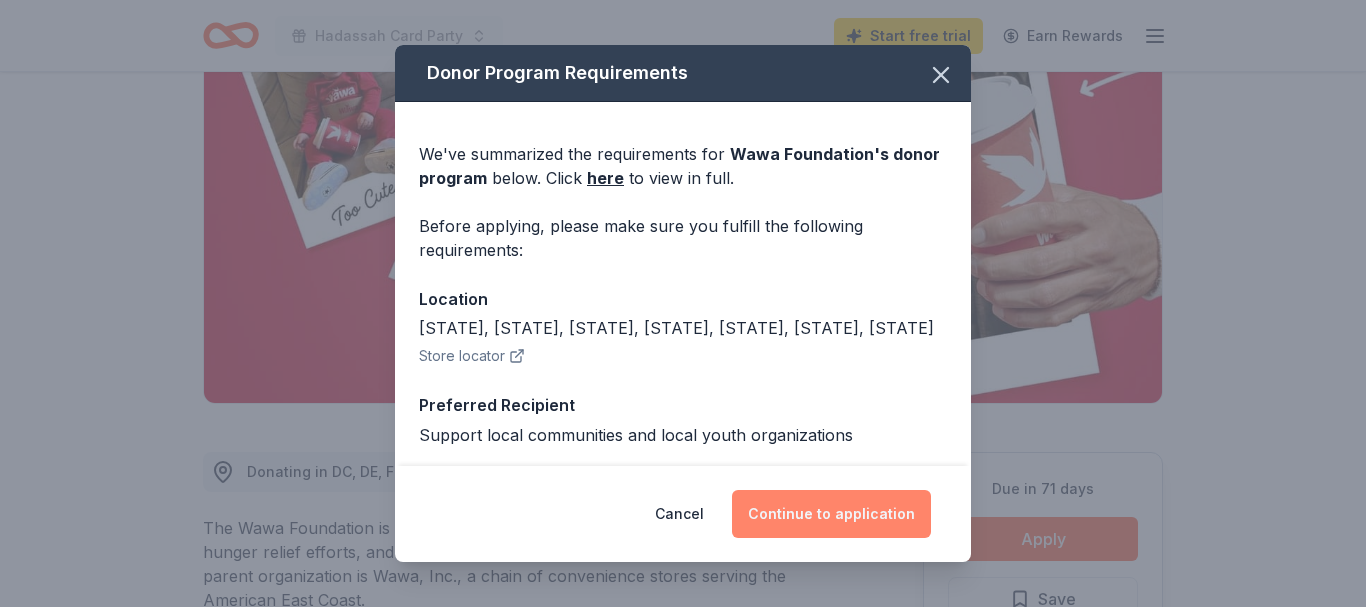 click on "Continue to application" at bounding box center (831, 514) 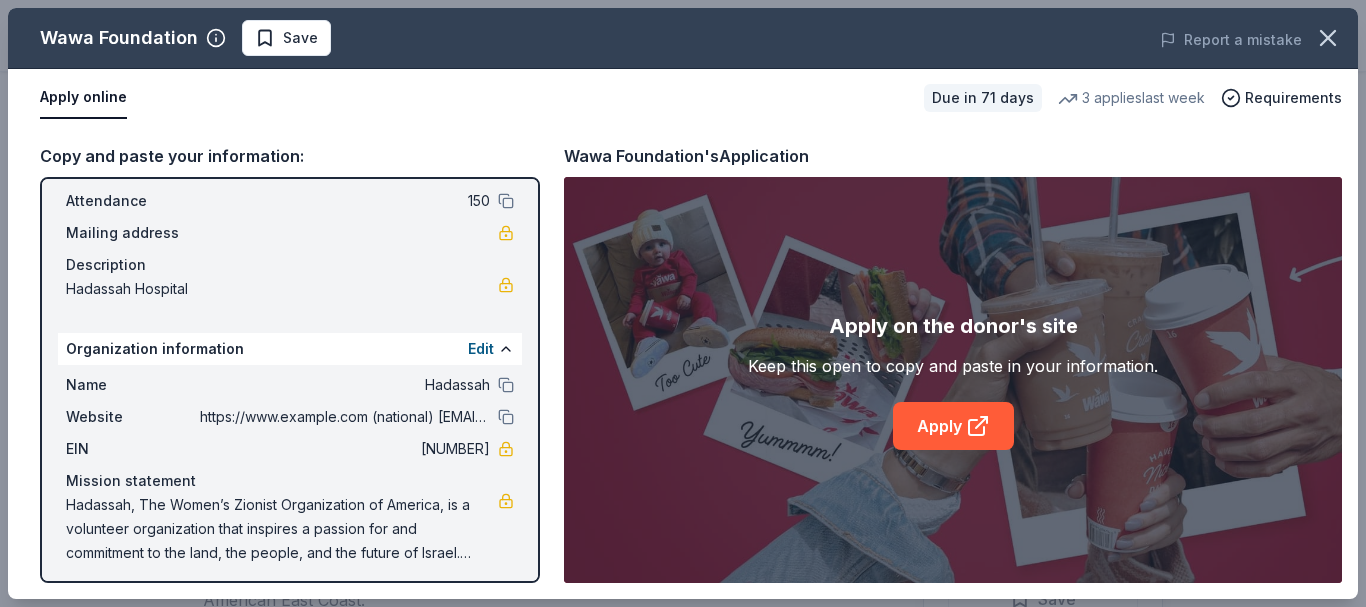 scroll, scrollTop: 118, scrollLeft: 0, axis: vertical 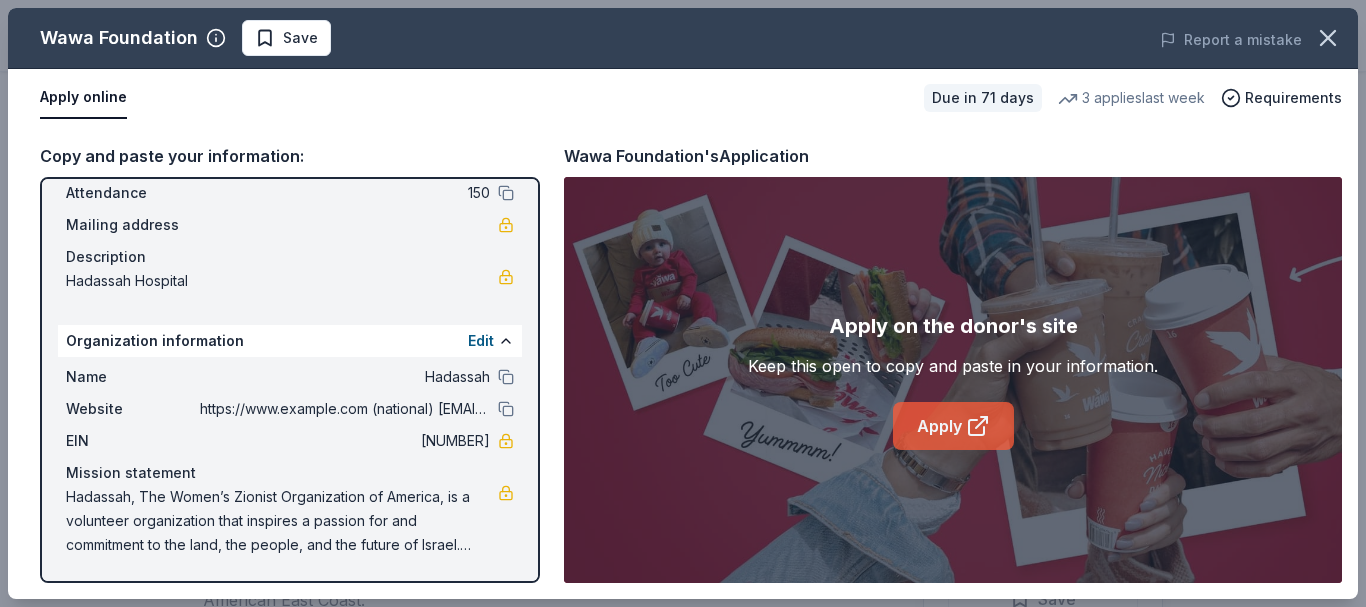 click on "Apply" at bounding box center (953, 426) 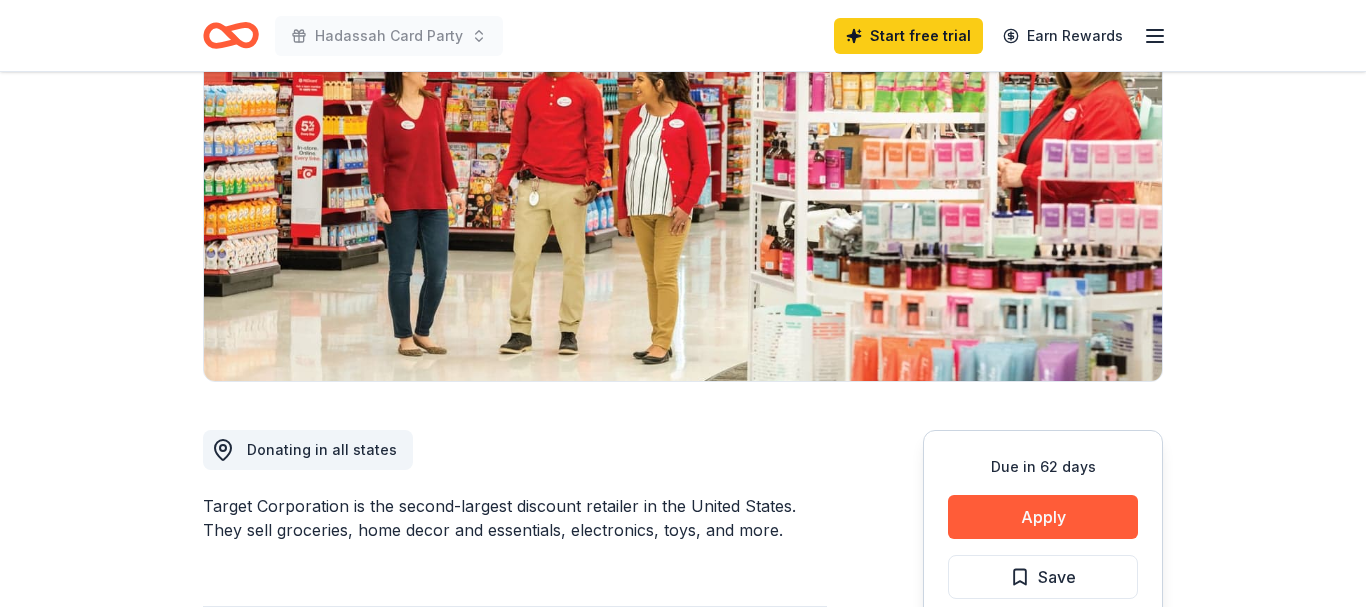 scroll, scrollTop: 306, scrollLeft: 0, axis: vertical 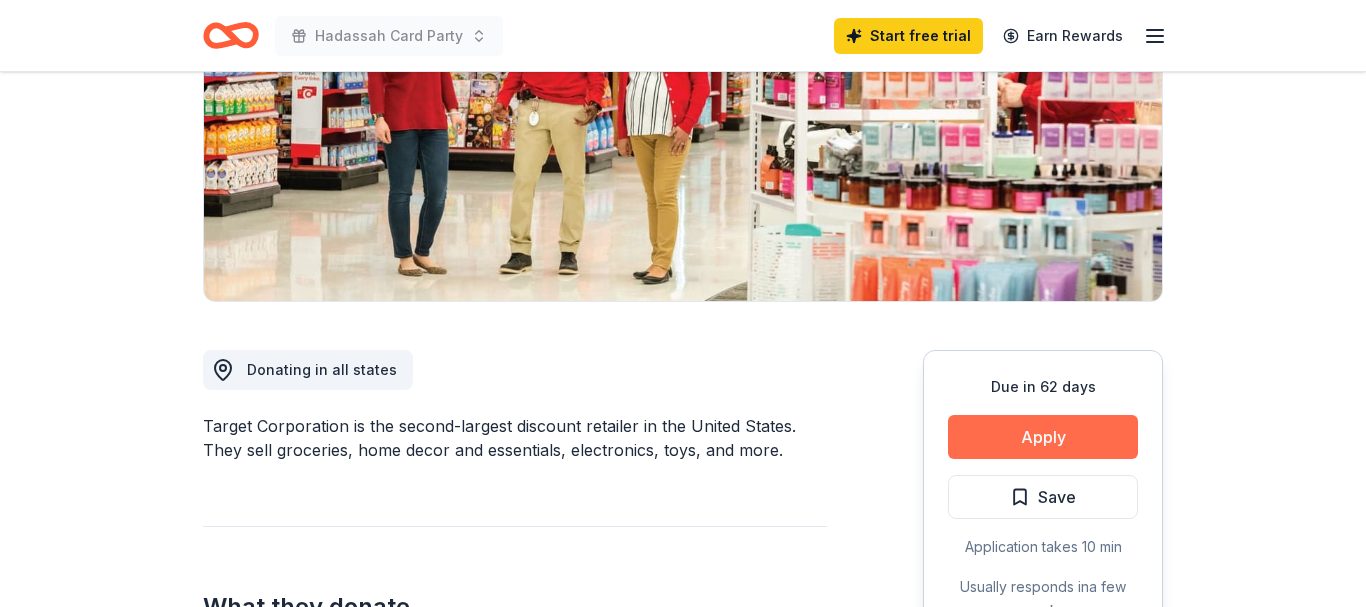 click on "Apply" at bounding box center (1043, 437) 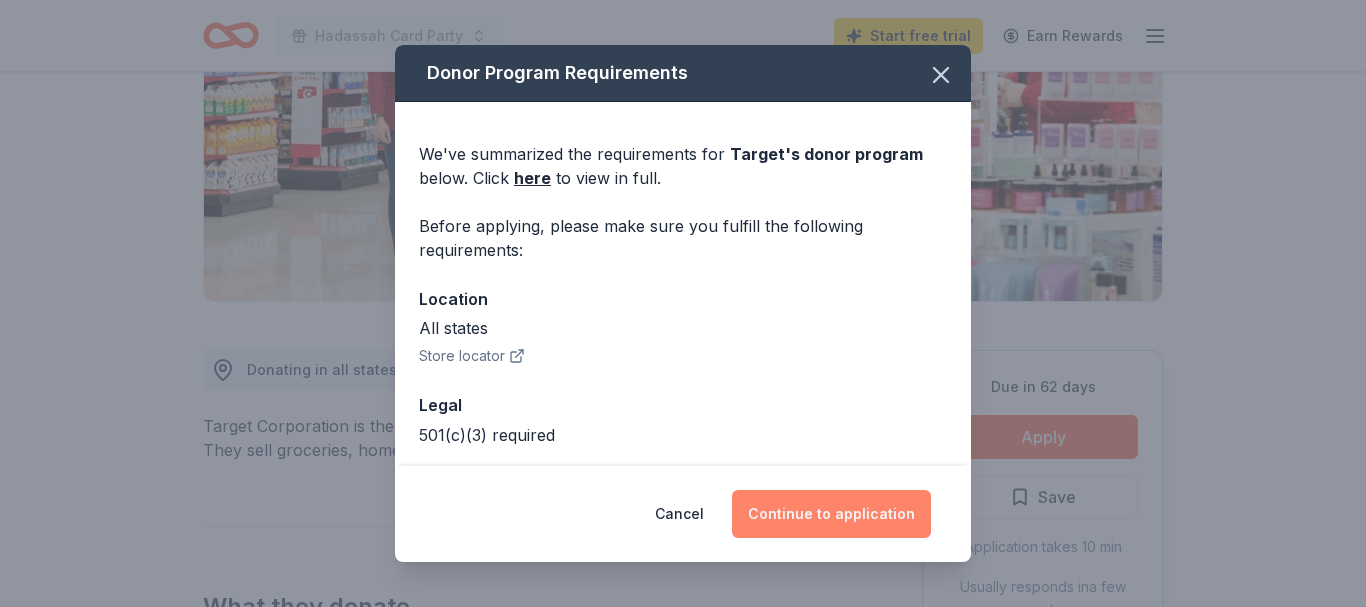 click on "Continue to application" at bounding box center [831, 514] 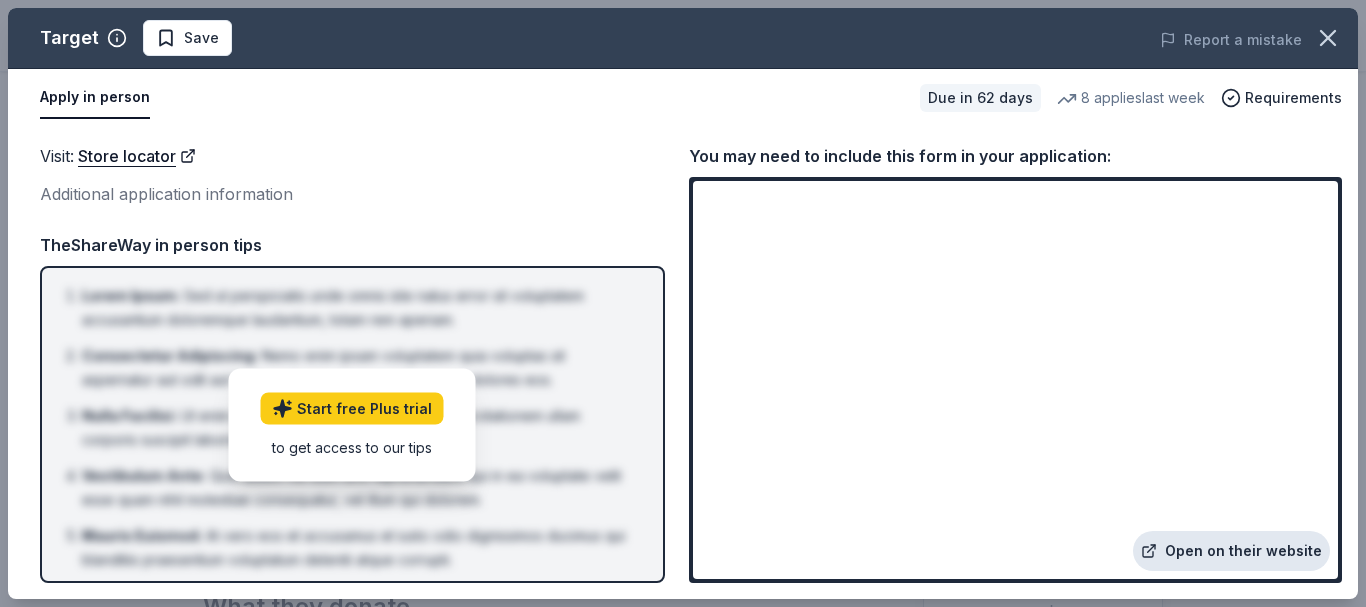 click on "Open on their website" at bounding box center [1231, 551] 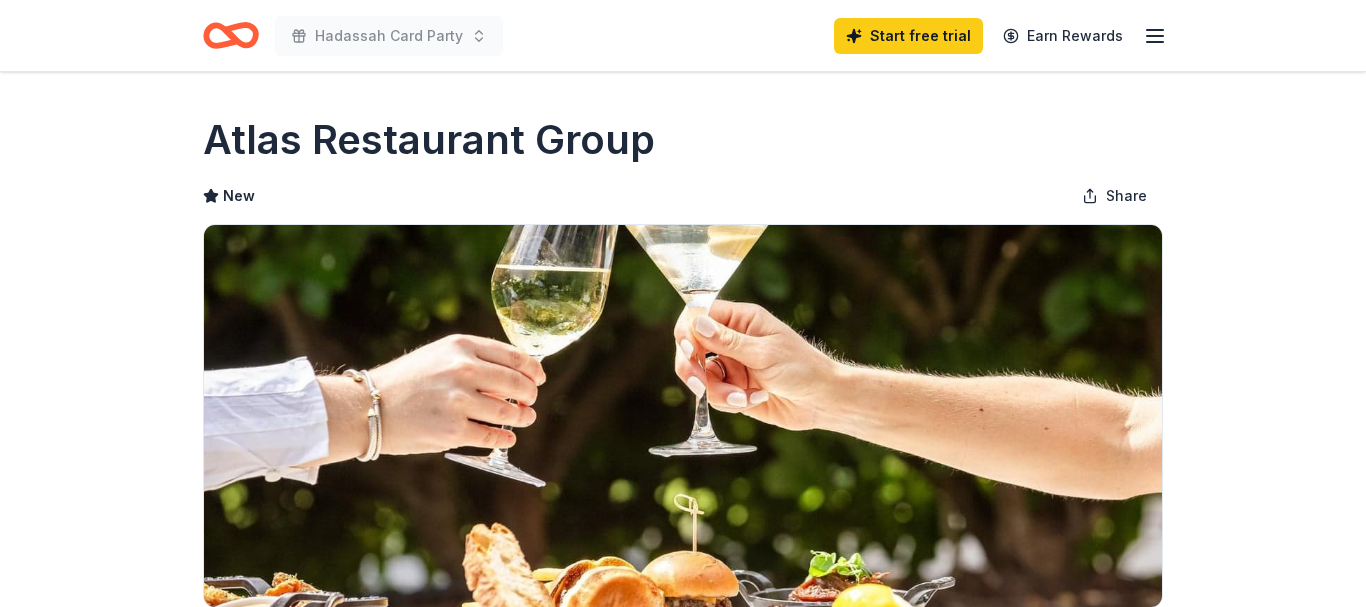 scroll, scrollTop: 306, scrollLeft: 0, axis: vertical 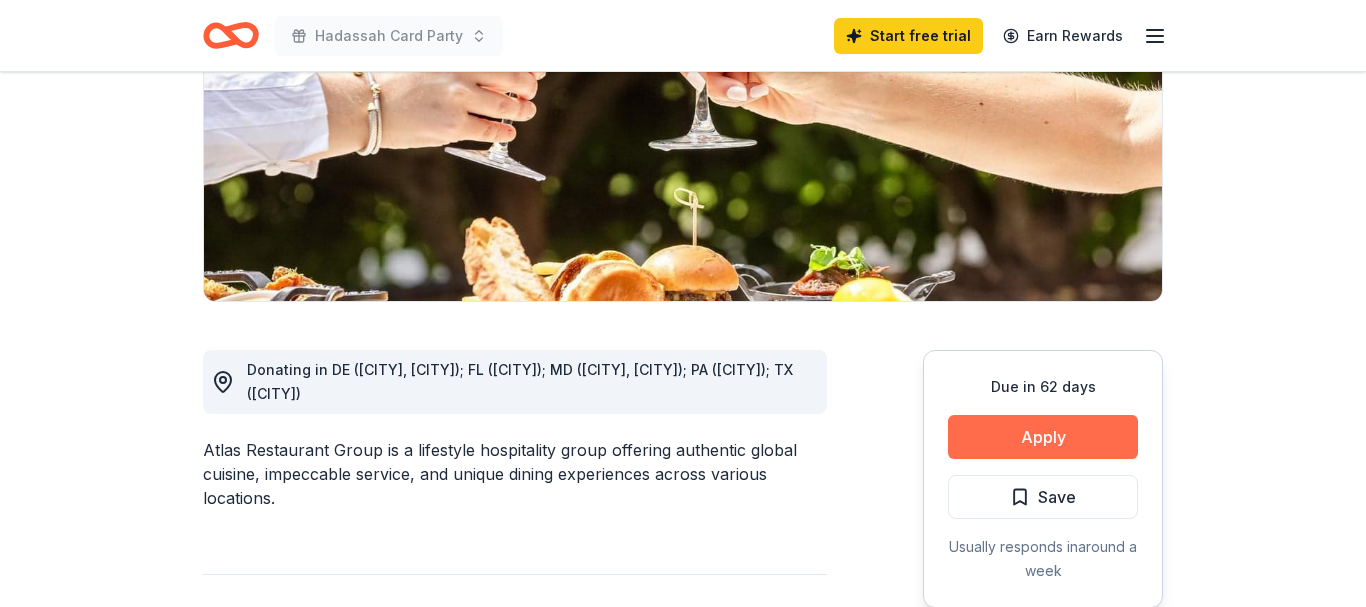 click on "Apply" at bounding box center (1043, 437) 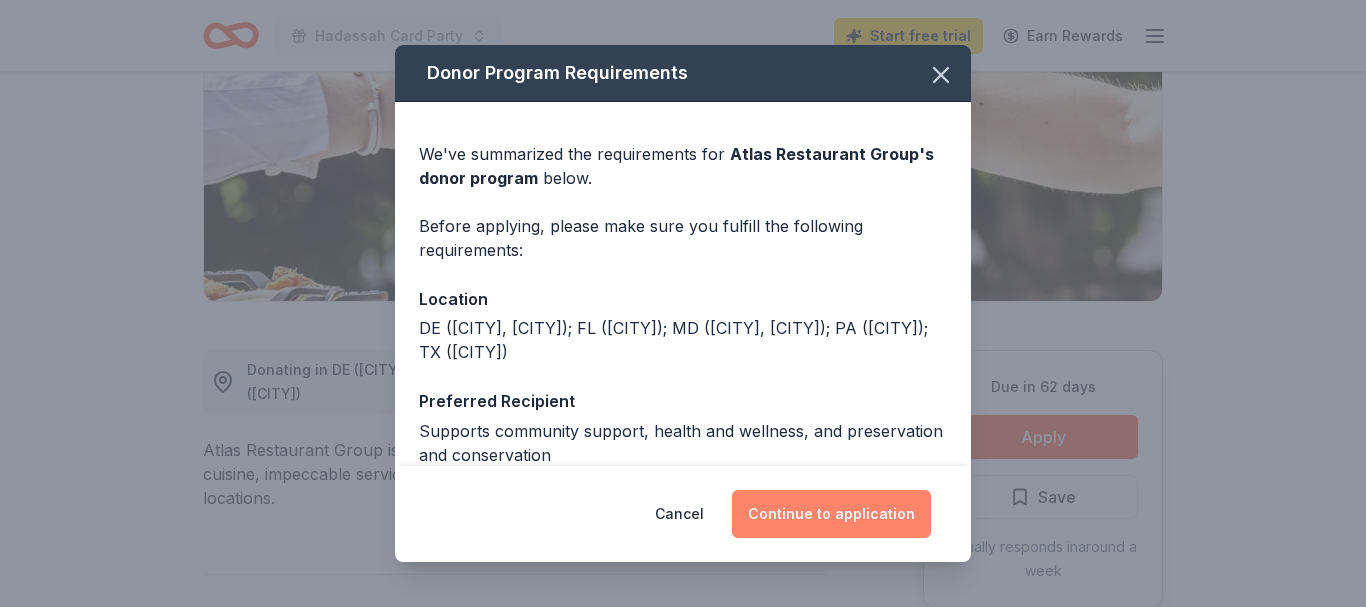 click on "Continue to application" at bounding box center [831, 514] 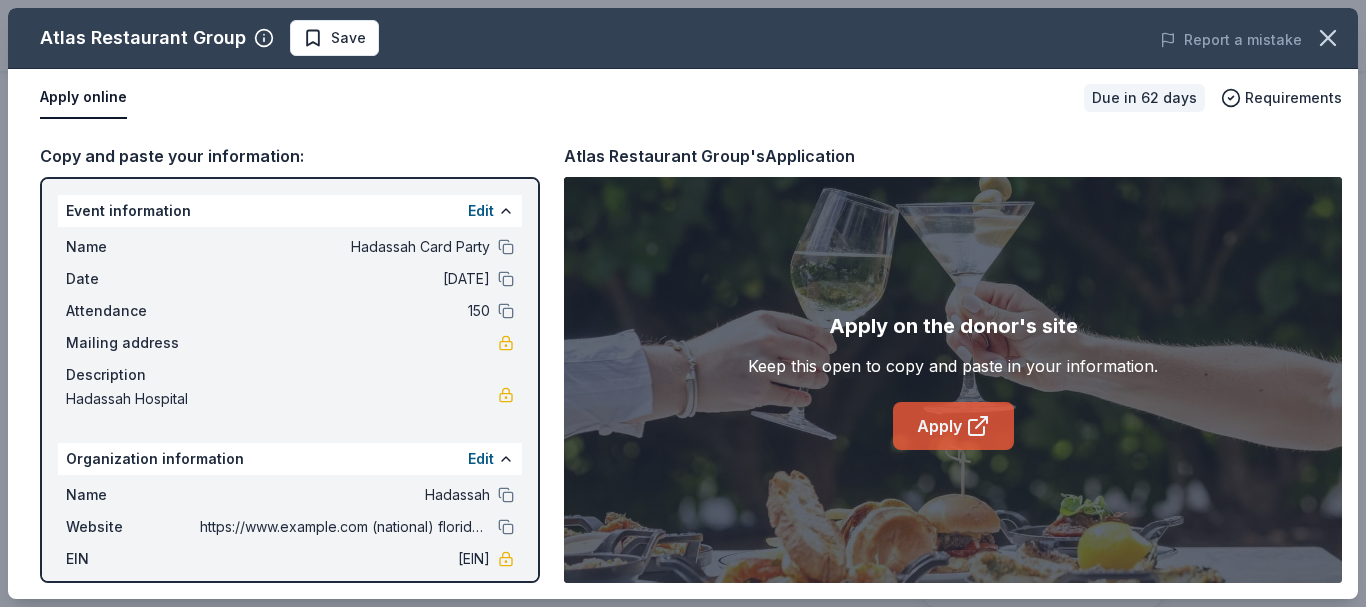 click on "Apply" at bounding box center [953, 426] 